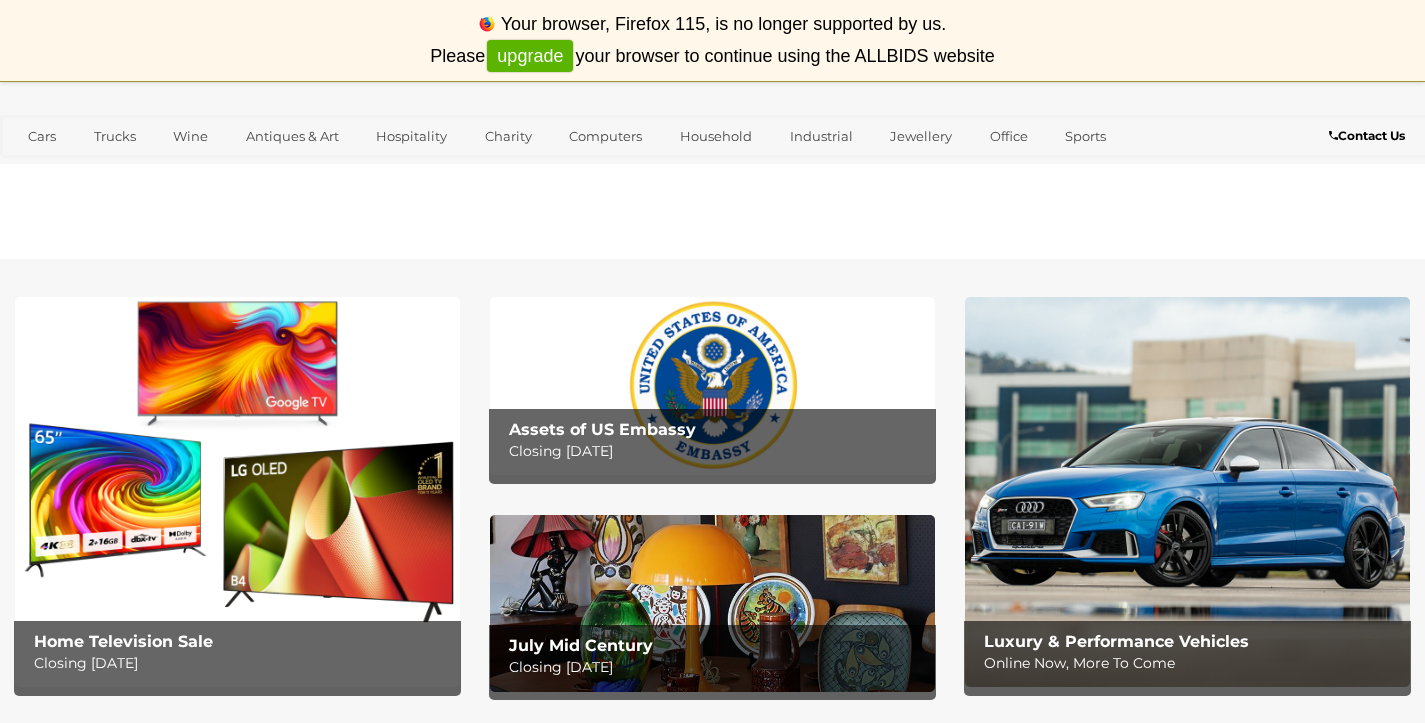 scroll, scrollTop: 0, scrollLeft: 0, axis: both 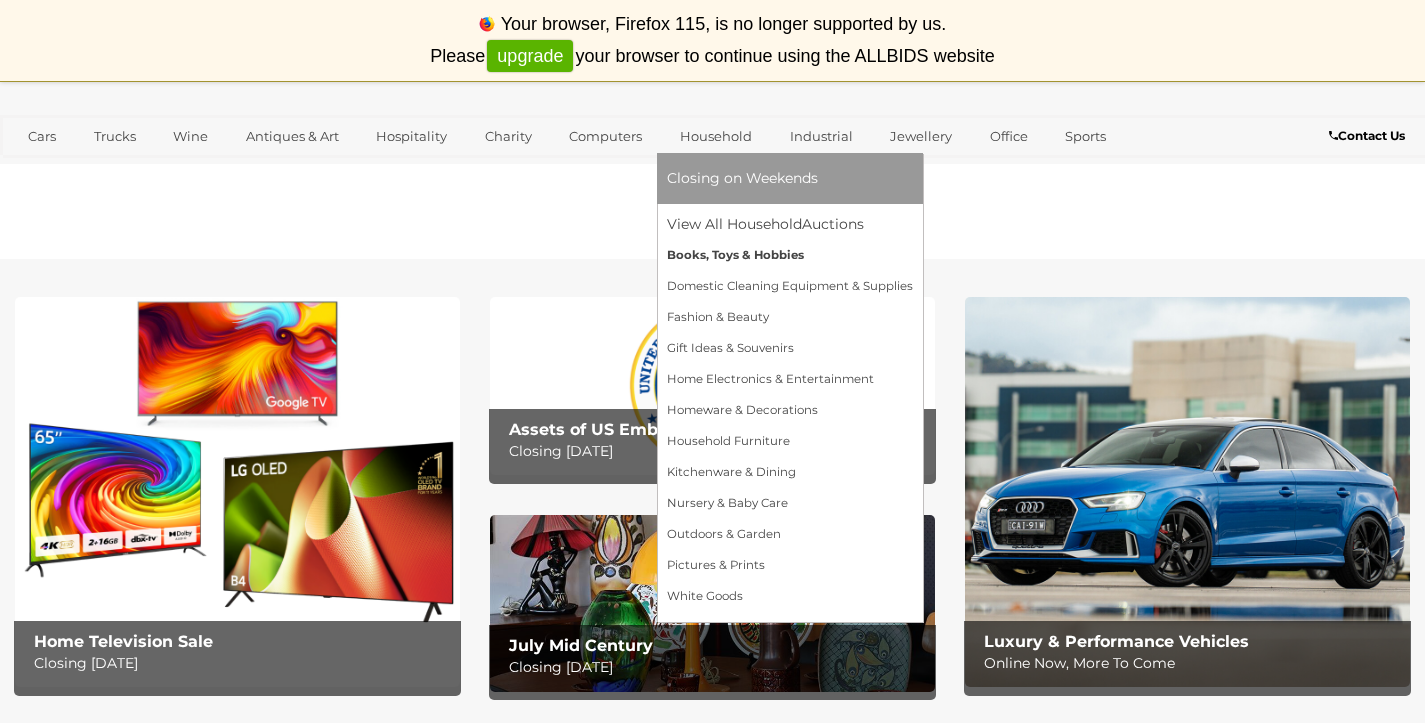 click on "Books, Toys & Hobbies" at bounding box center (790, 255) 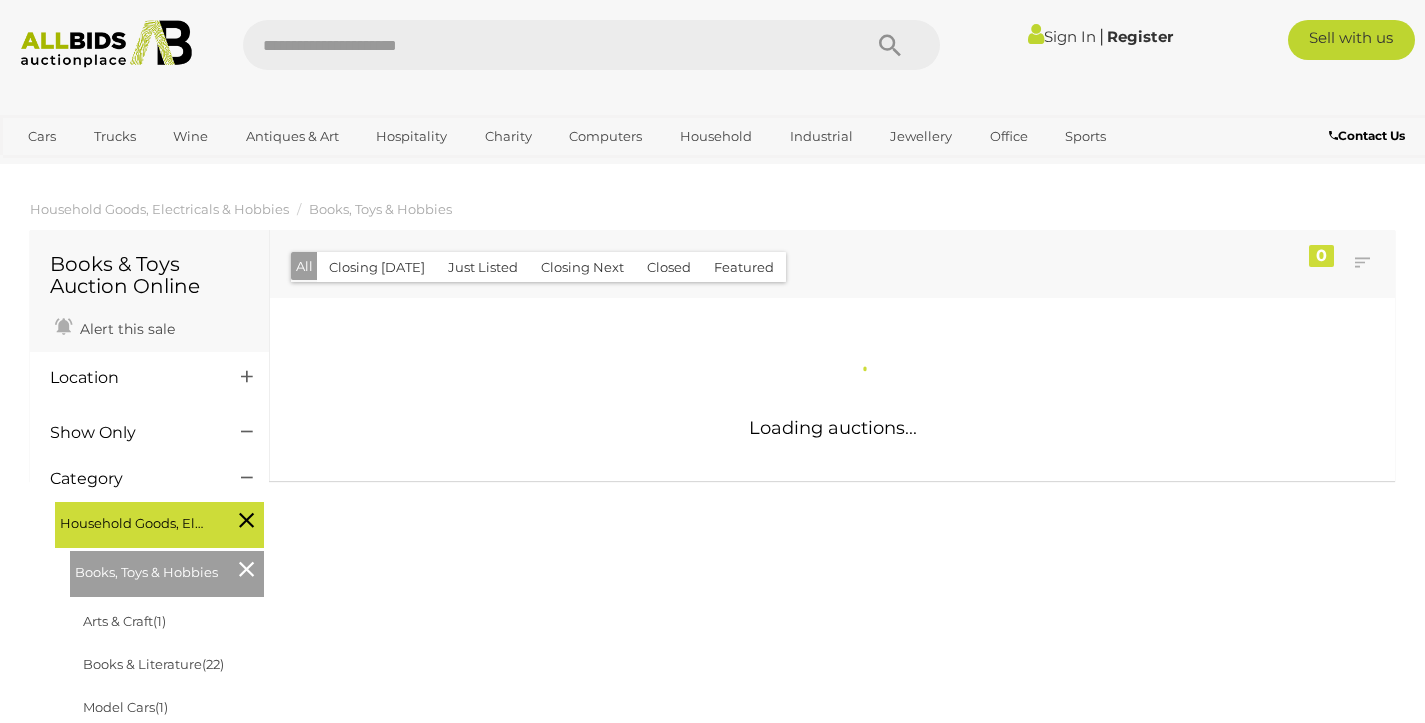 scroll, scrollTop: 0, scrollLeft: 0, axis: both 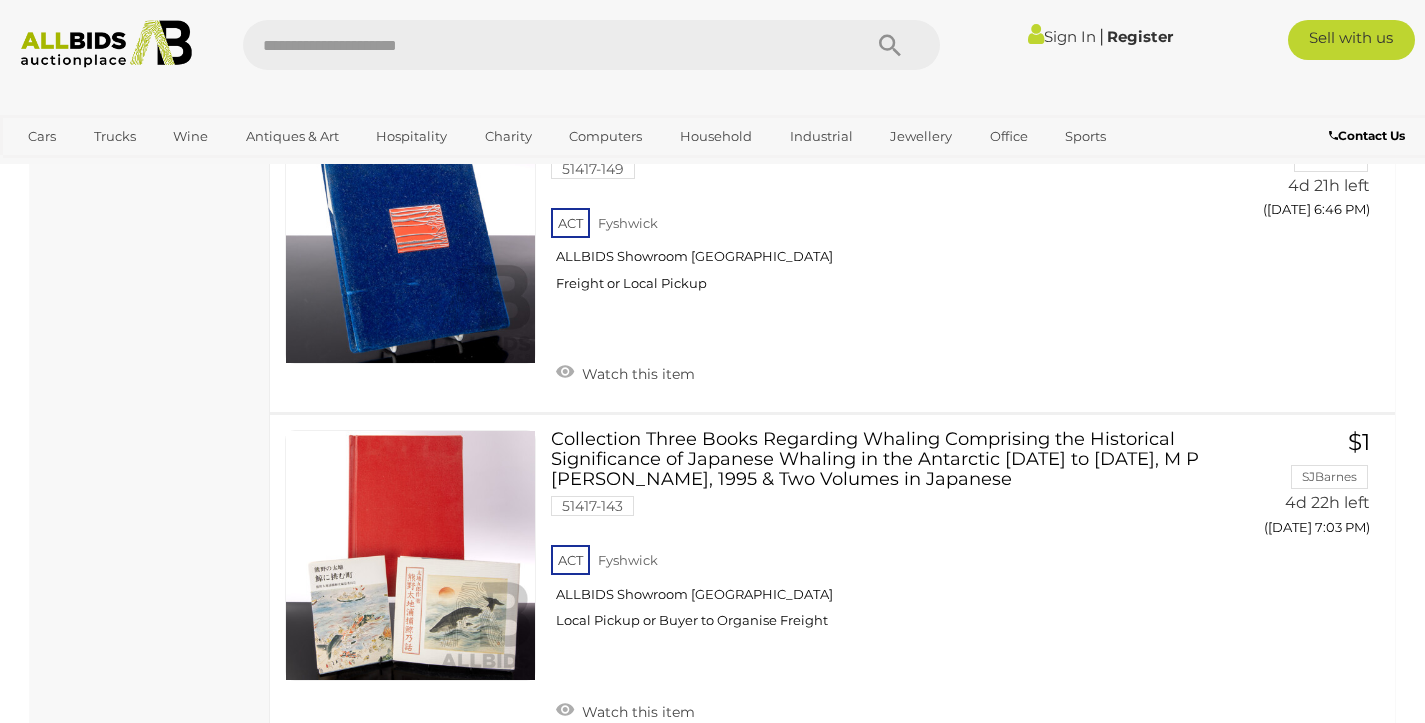 click at bounding box center (542, 45) 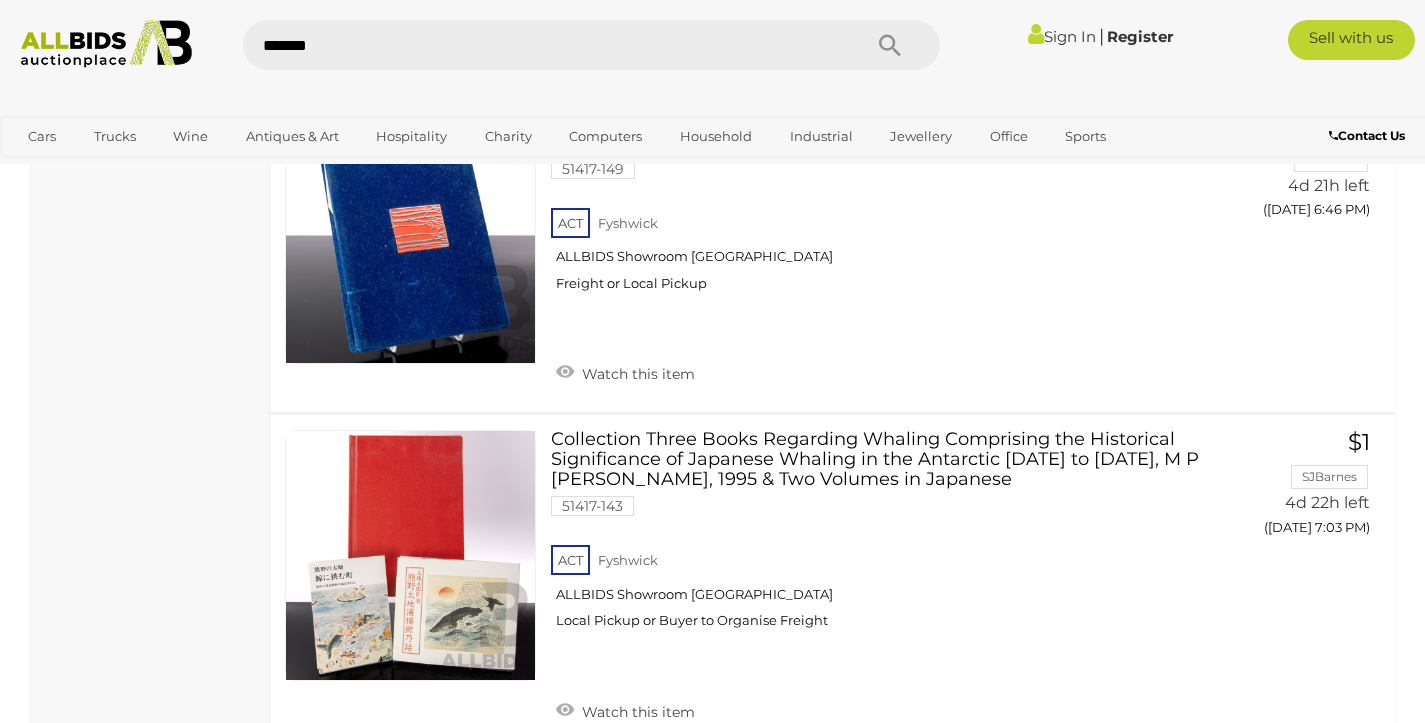 type on "********" 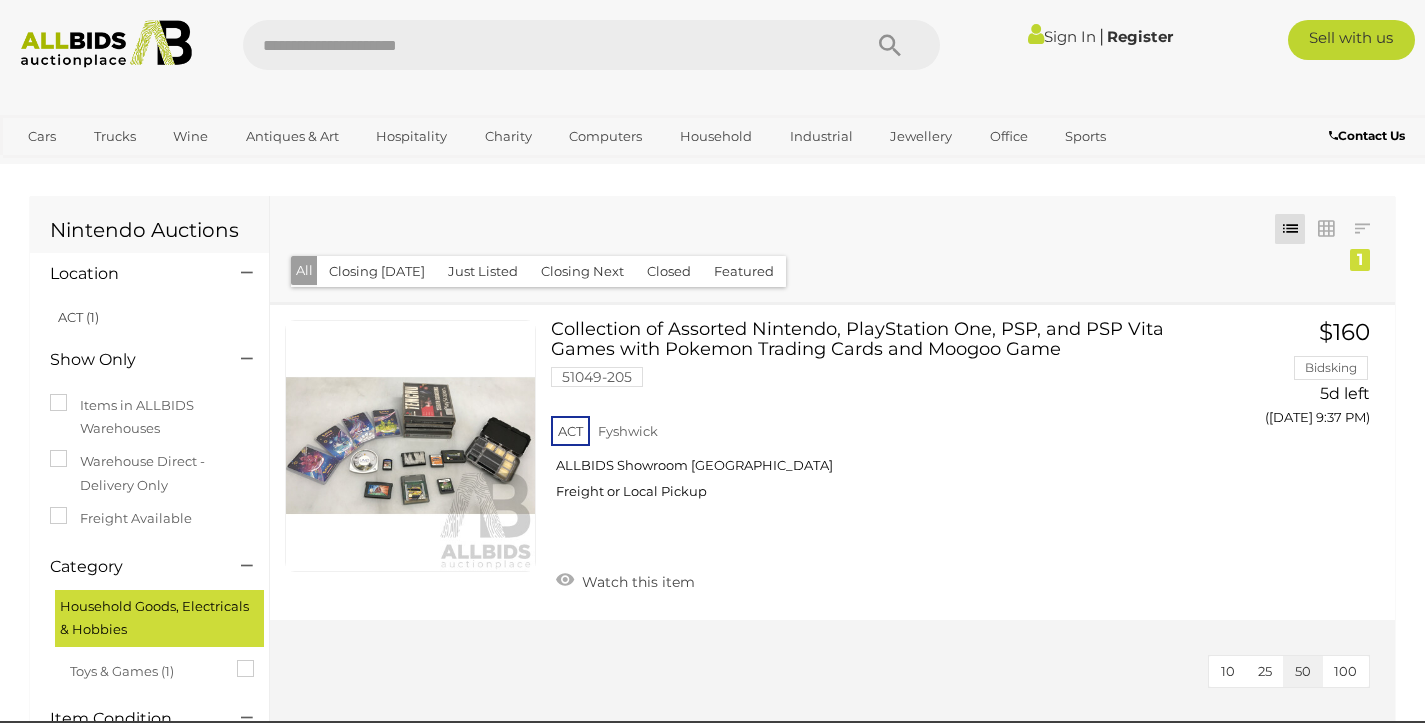 scroll, scrollTop: 0, scrollLeft: 0, axis: both 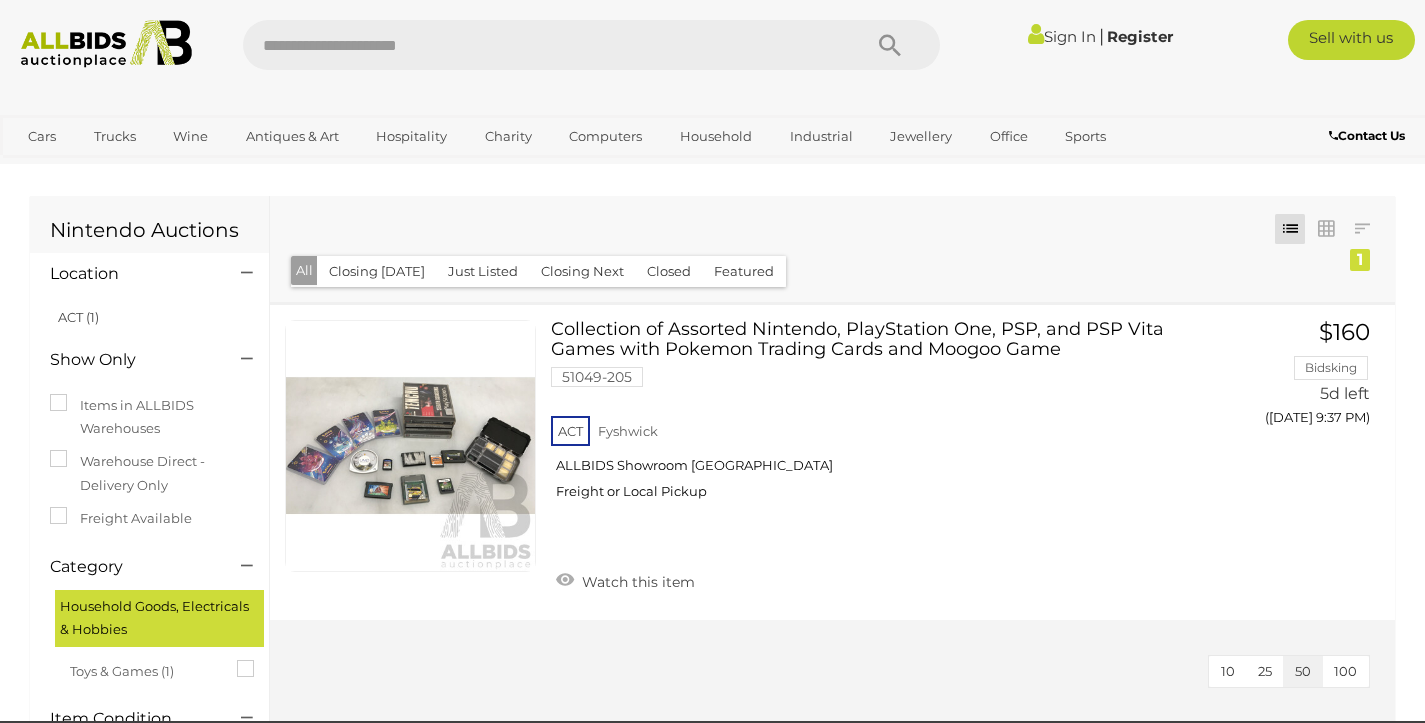 click at bounding box center (542, 45) 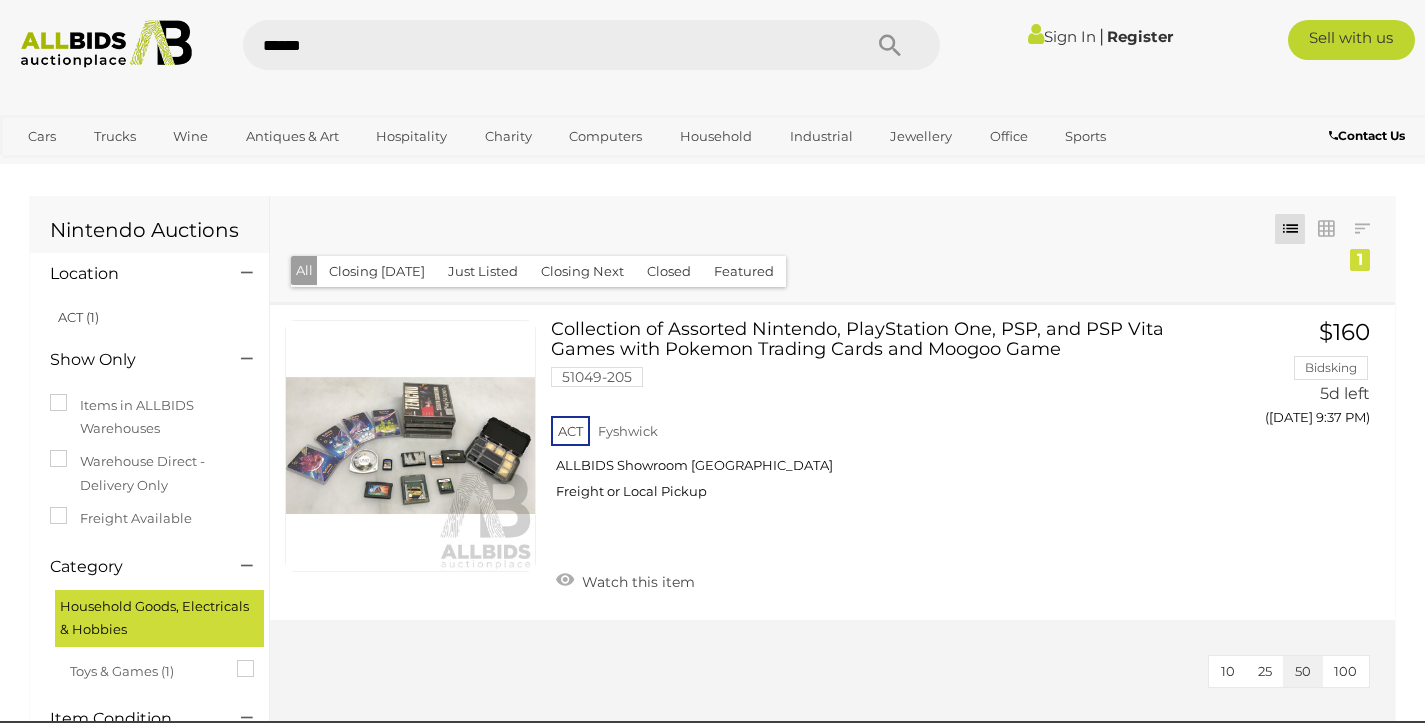 type on "*******" 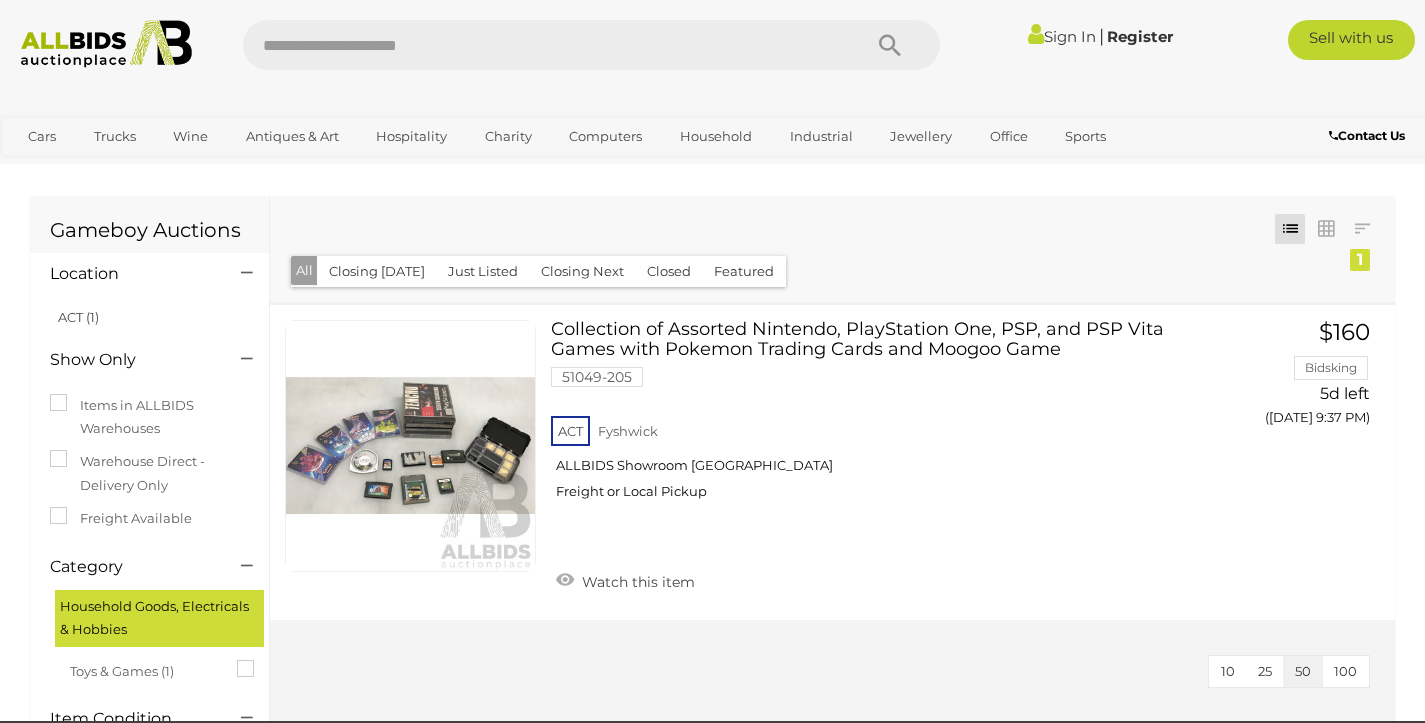 scroll, scrollTop: 0, scrollLeft: 0, axis: both 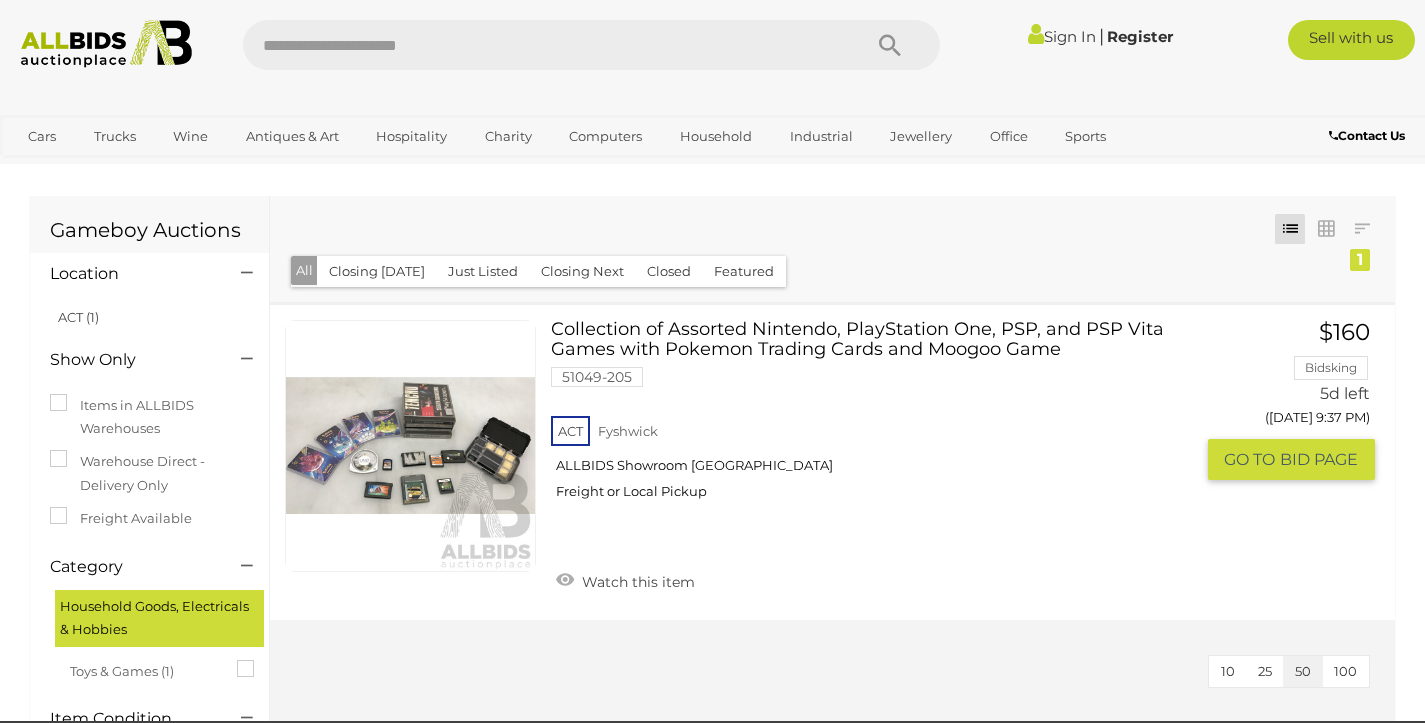 click at bounding box center (410, 445) 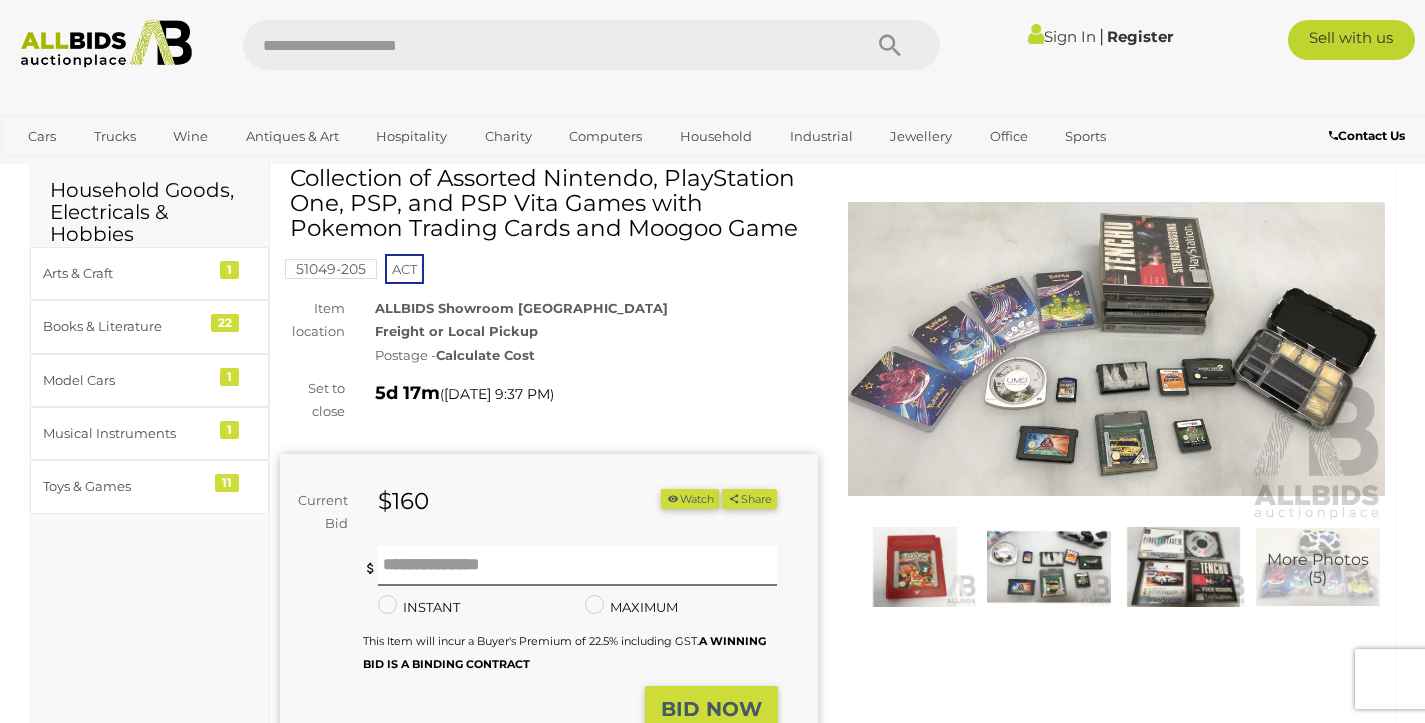 scroll, scrollTop: 0, scrollLeft: 0, axis: both 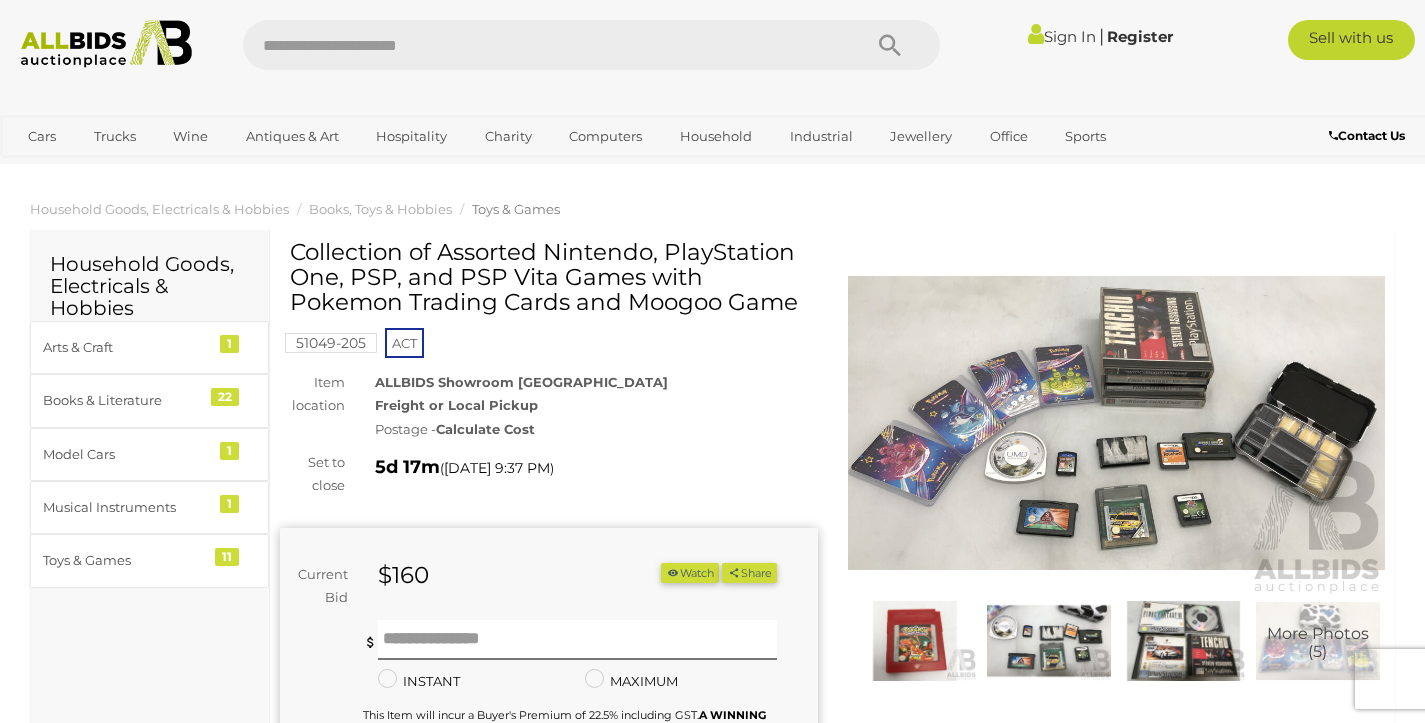 click at bounding box center [1117, 423] 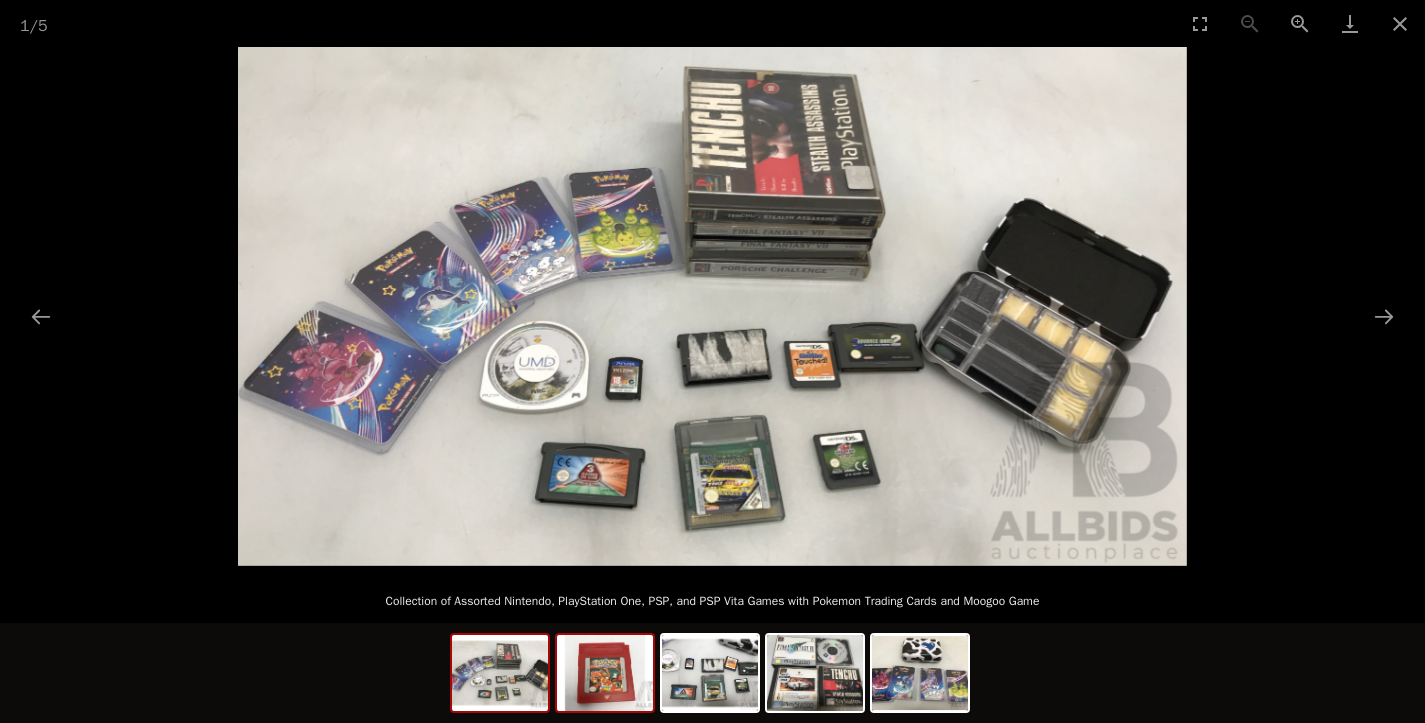 click at bounding box center [605, 673] 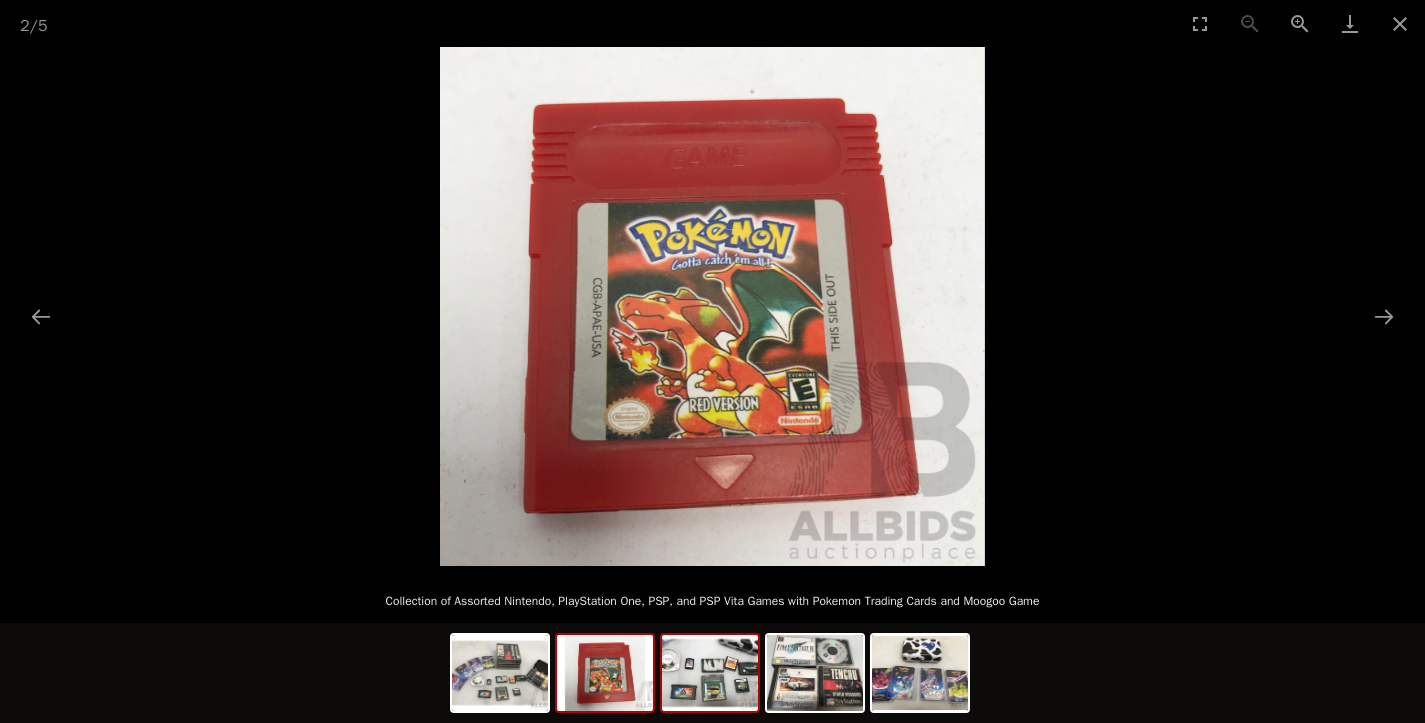 click at bounding box center (710, 673) 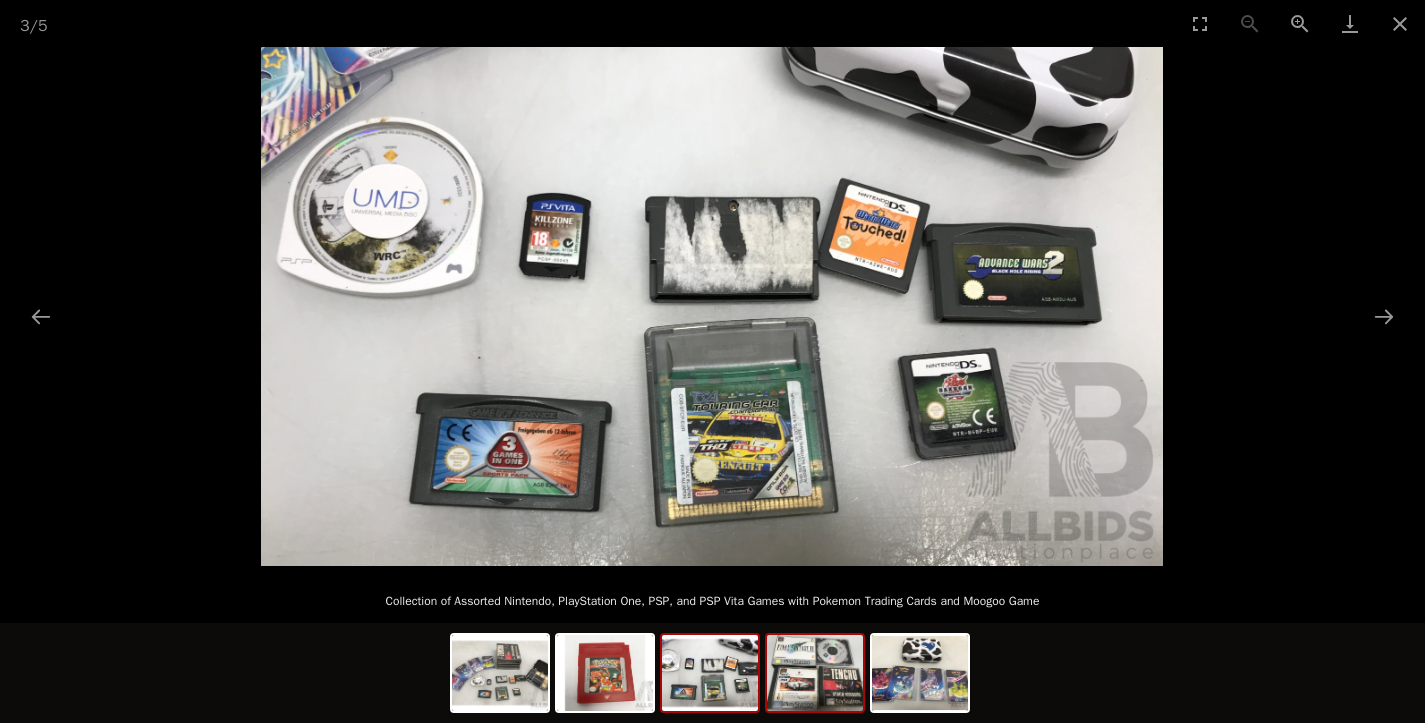 click at bounding box center [815, 673] 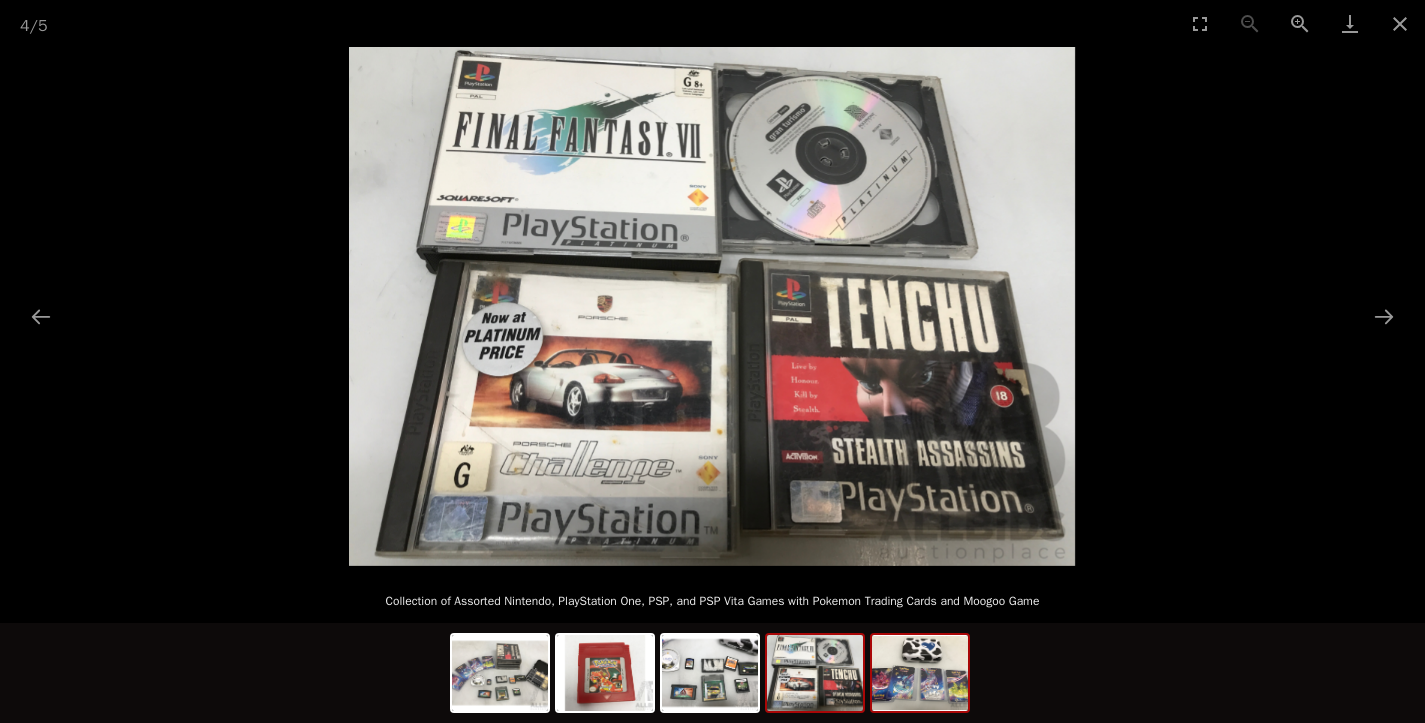 click at bounding box center [920, 673] 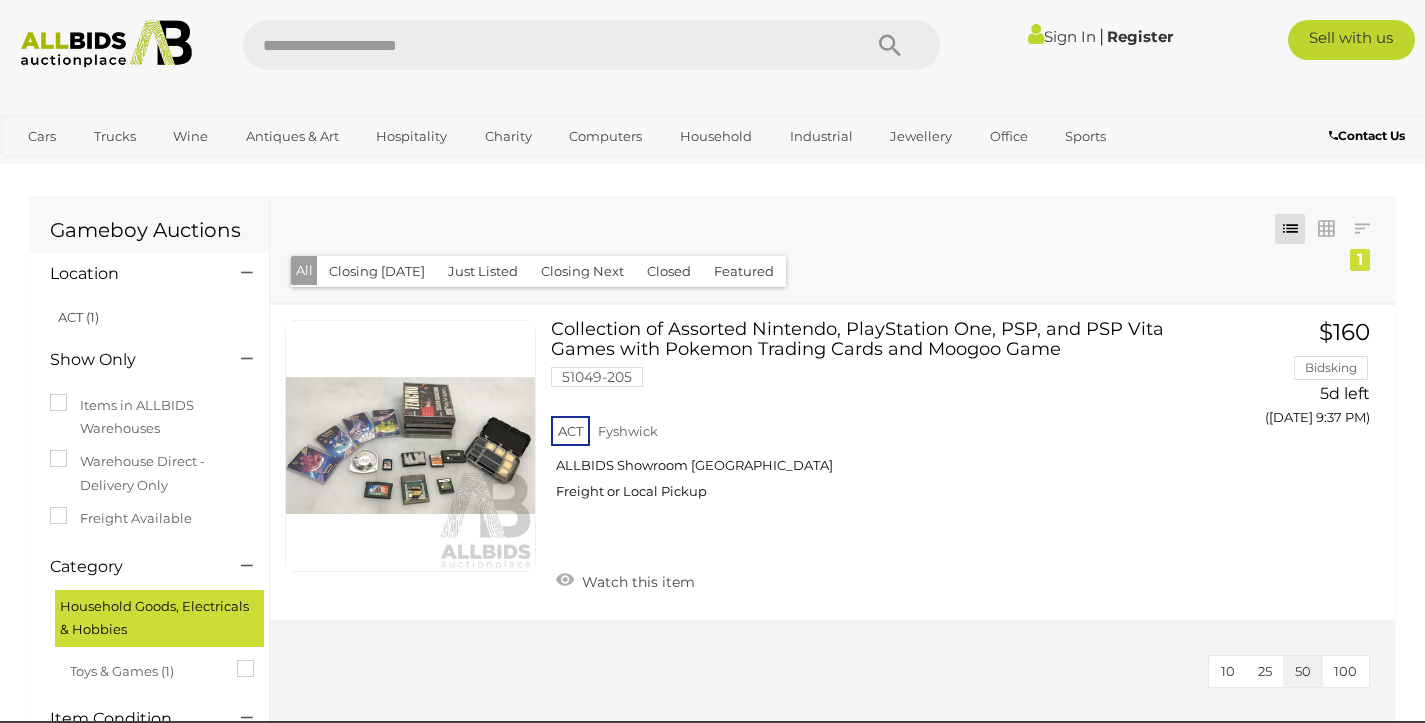 scroll, scrollTop: 201, scrollLeft: 0, axis: vertical 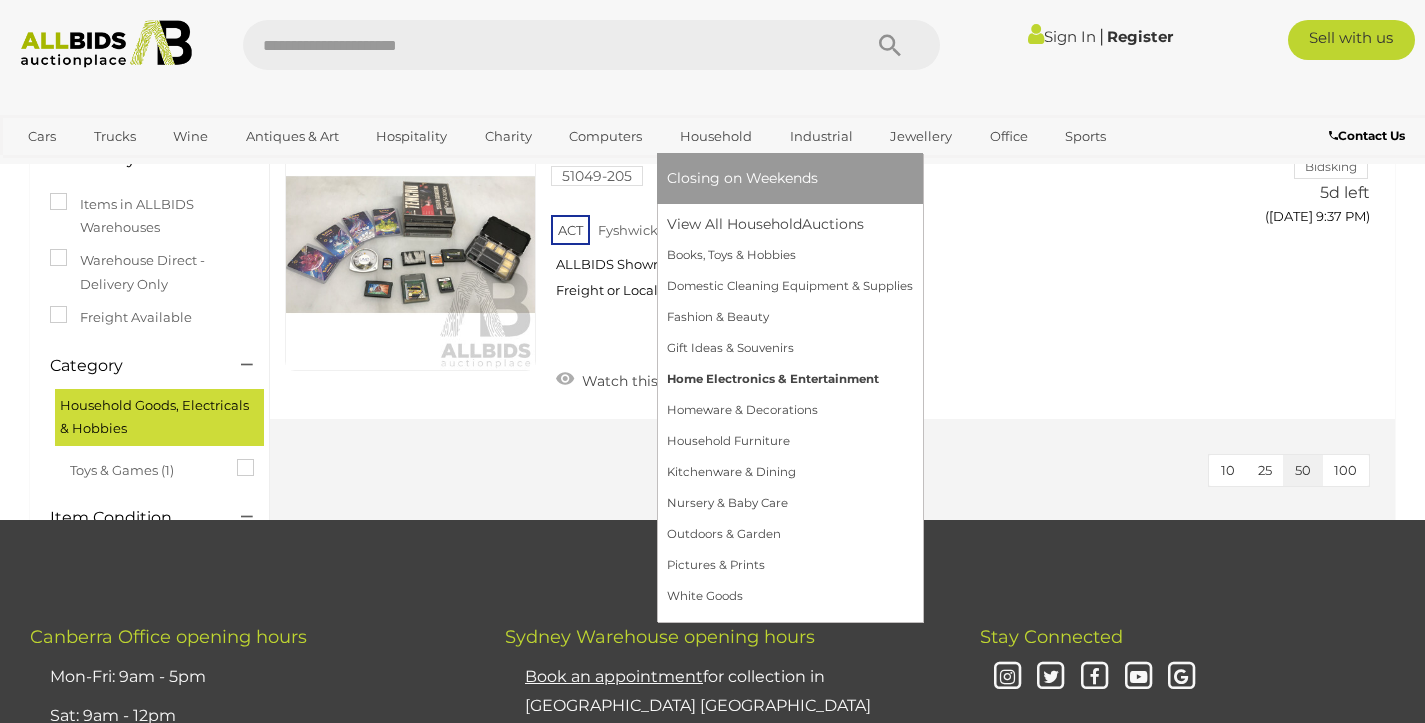 click on "Home Electronics & Entertainment" at bounding box center (790, 379) 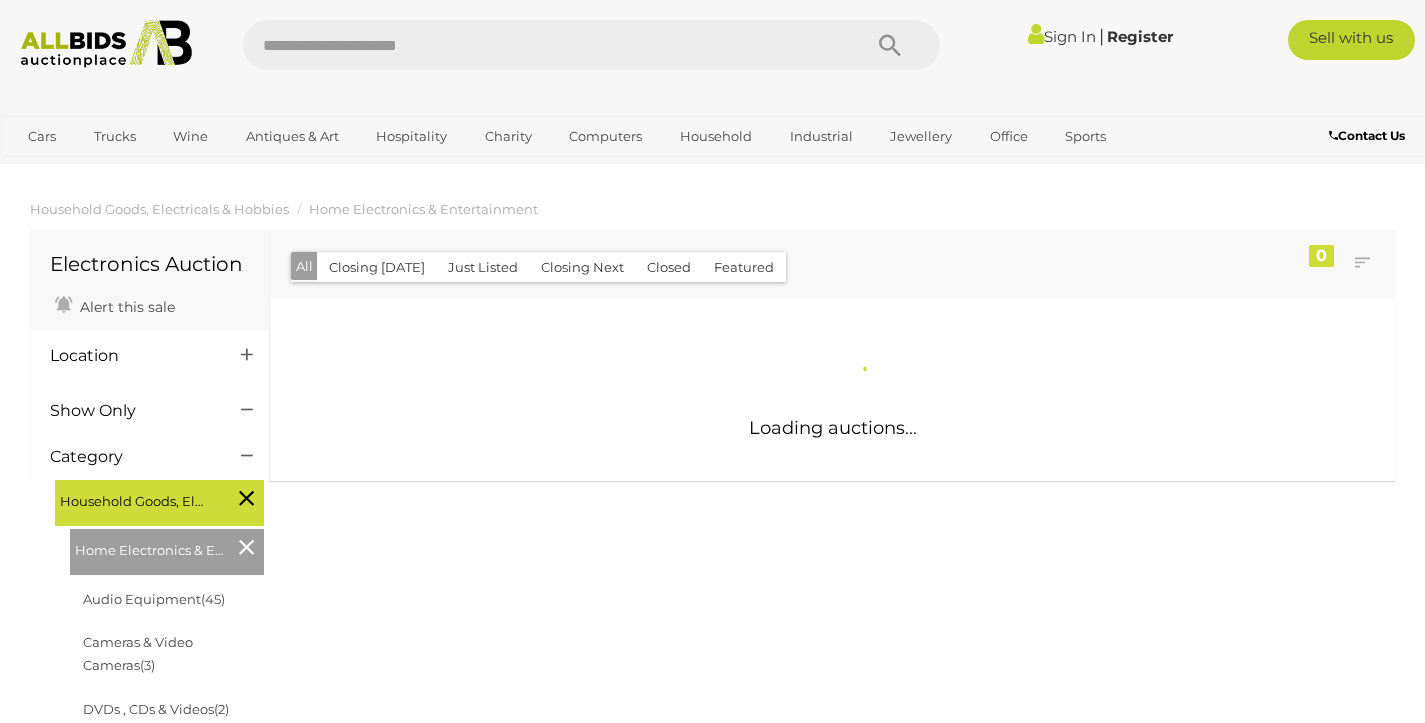 scroll, scrollTop: 0, scrollLeft: 0, axis: both 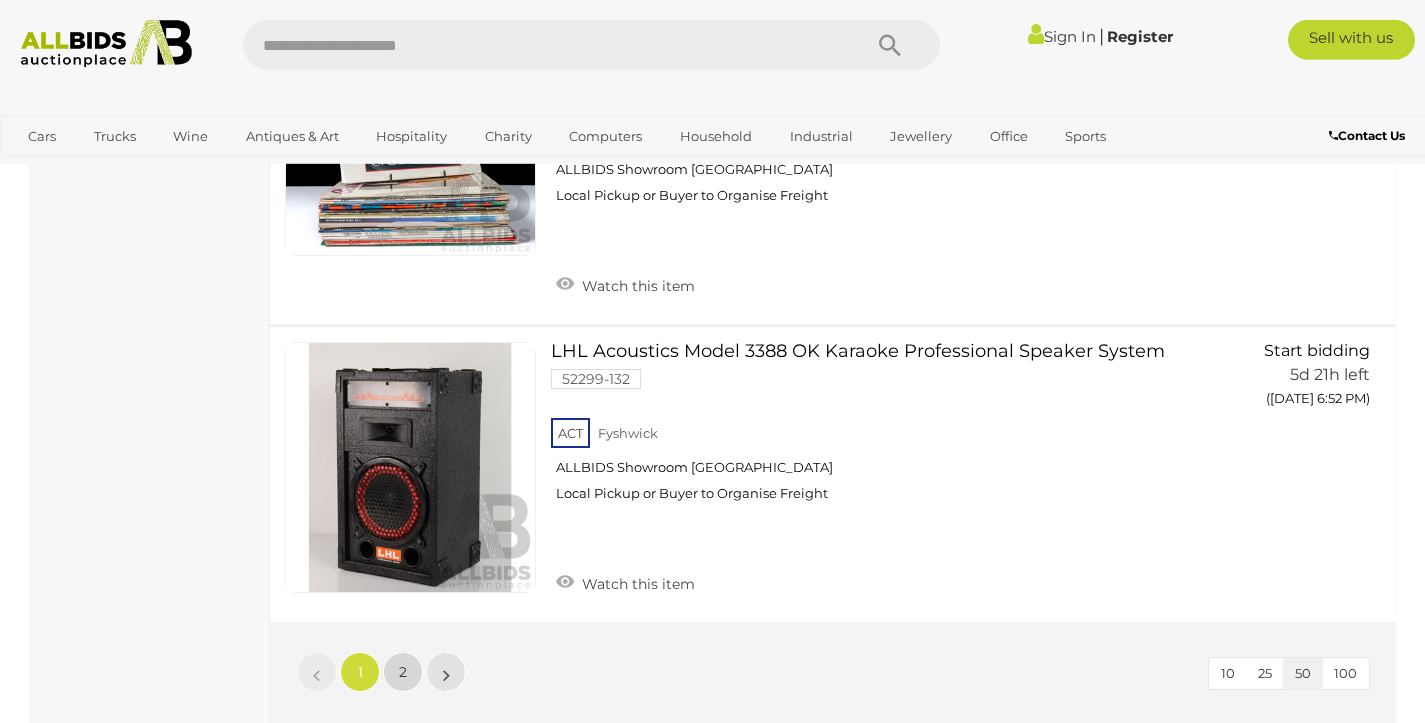 click on "2" at bounding box center (403, 672) 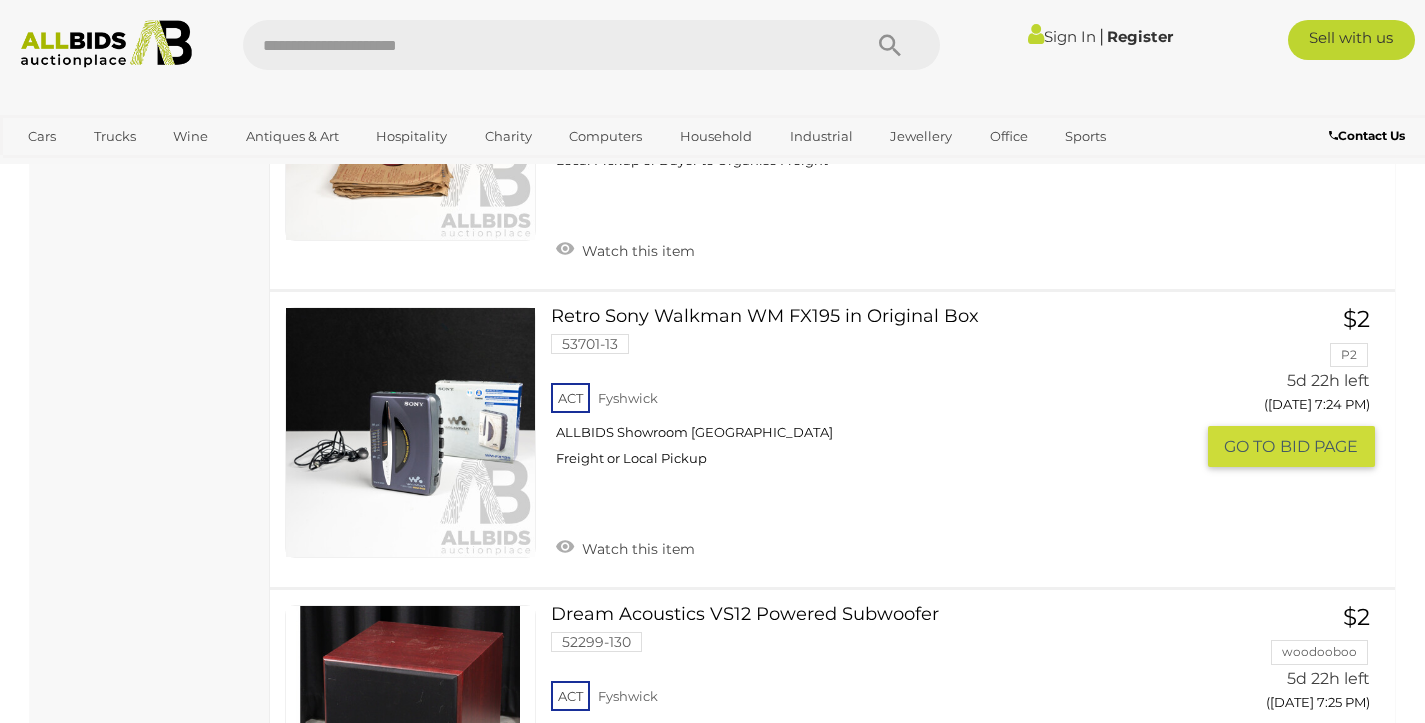 scroll, scrollTop: 7434, scrollLeft: 0, axis: vertical 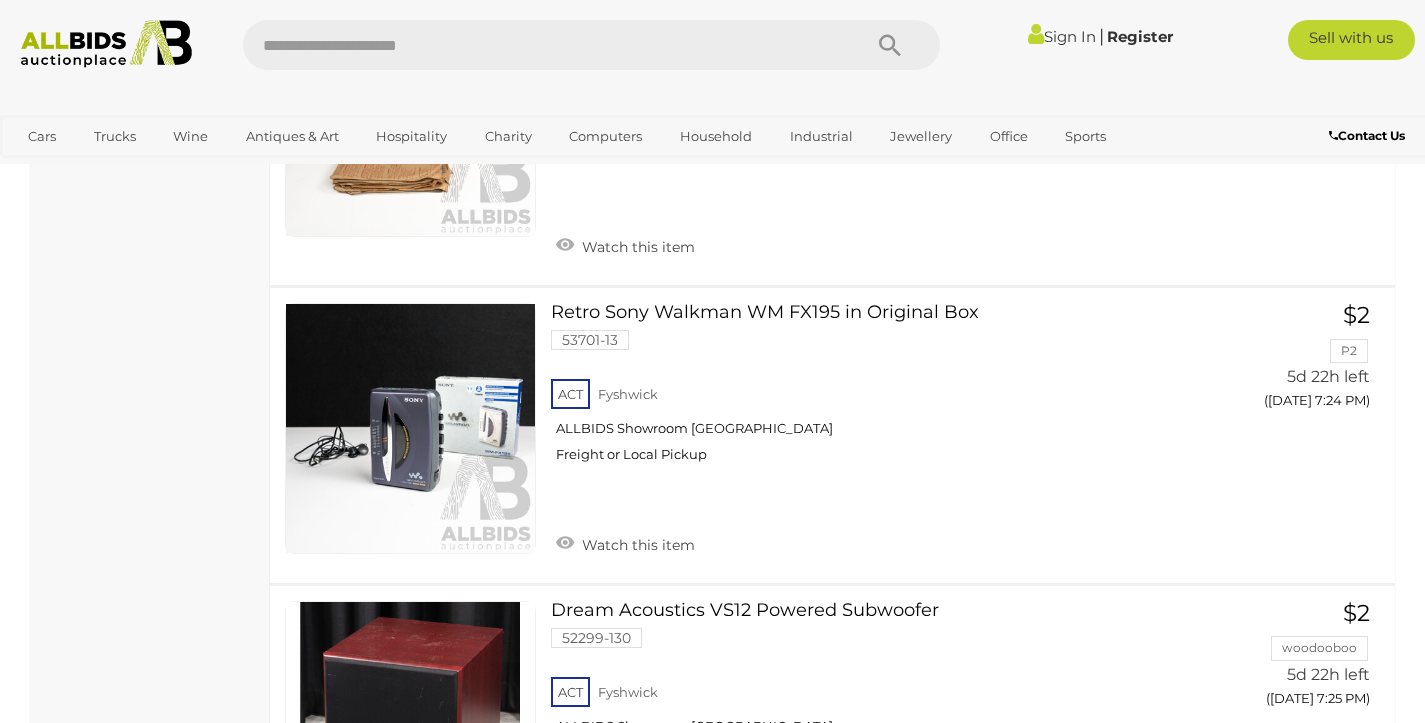 click at bounding box center (542, 45) 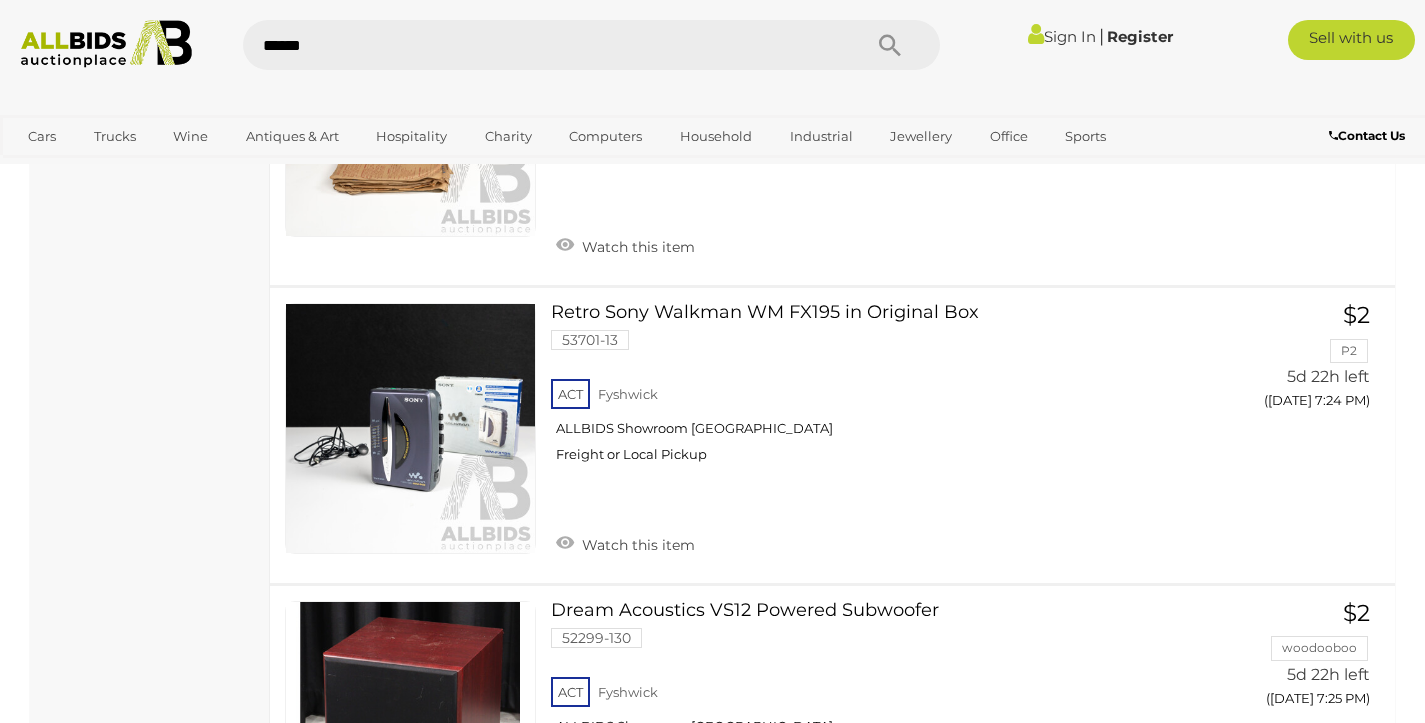 type on "*******" 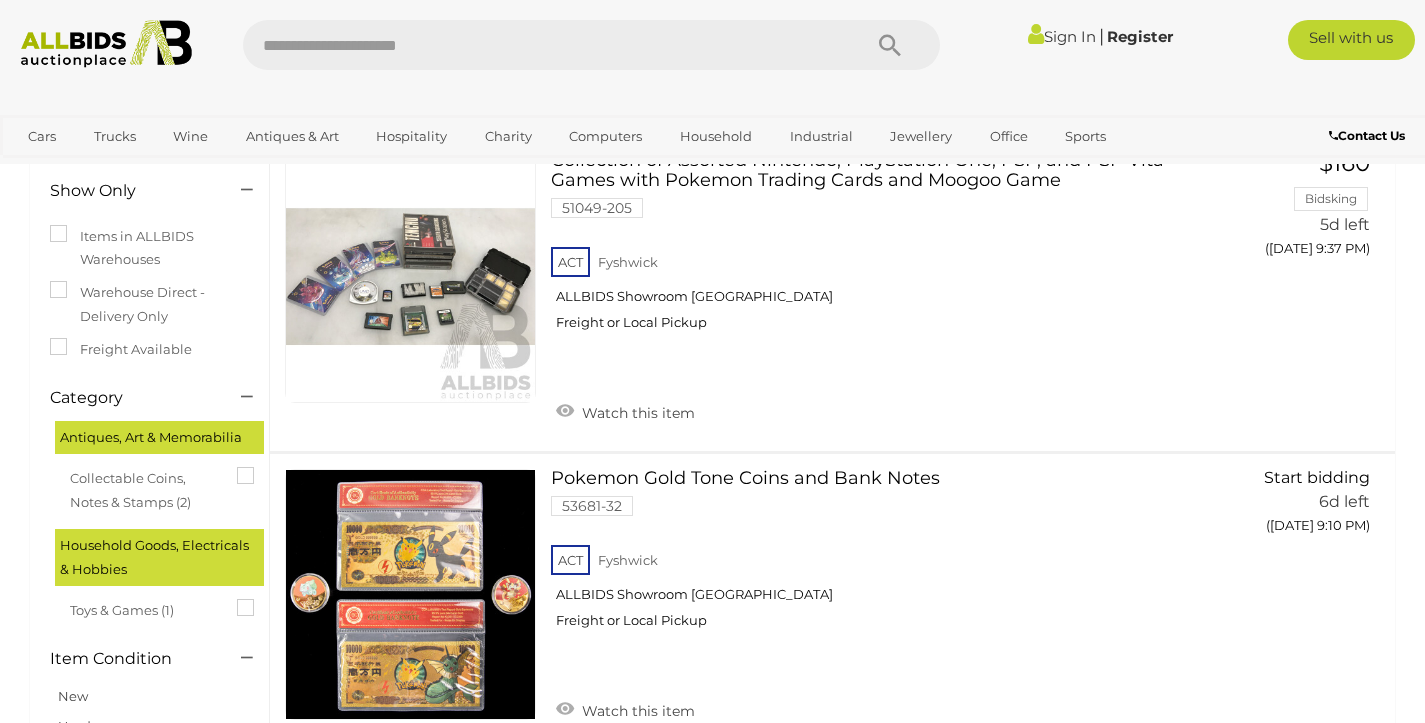 scroll, scrollTop: 0, scrollLeft: 0, axis: both 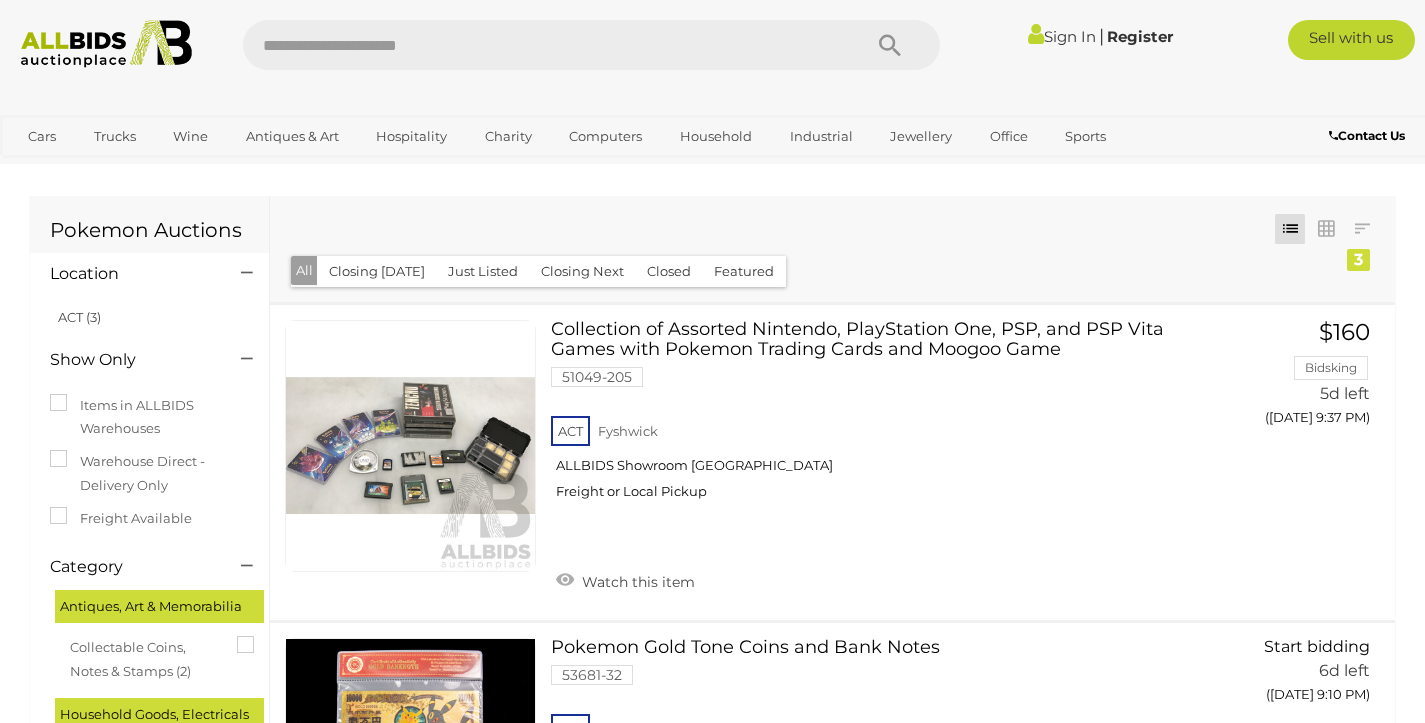 click at bounding box center [542, 45] 